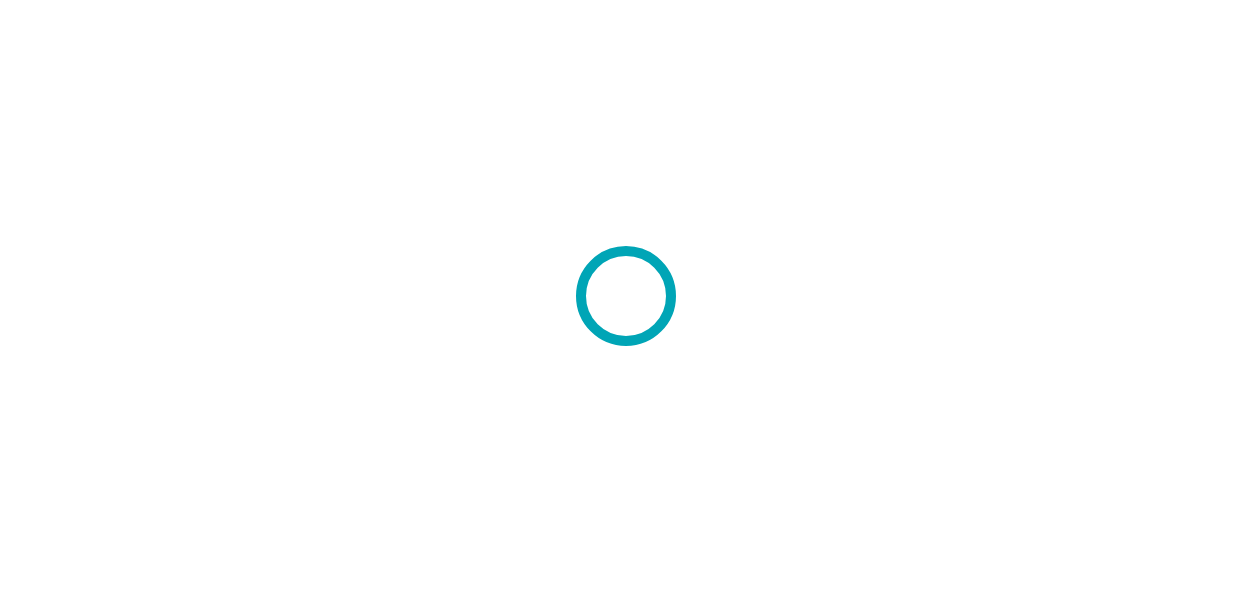 scroll, scrollTop: 0, scrollLeft: 0, axis: both 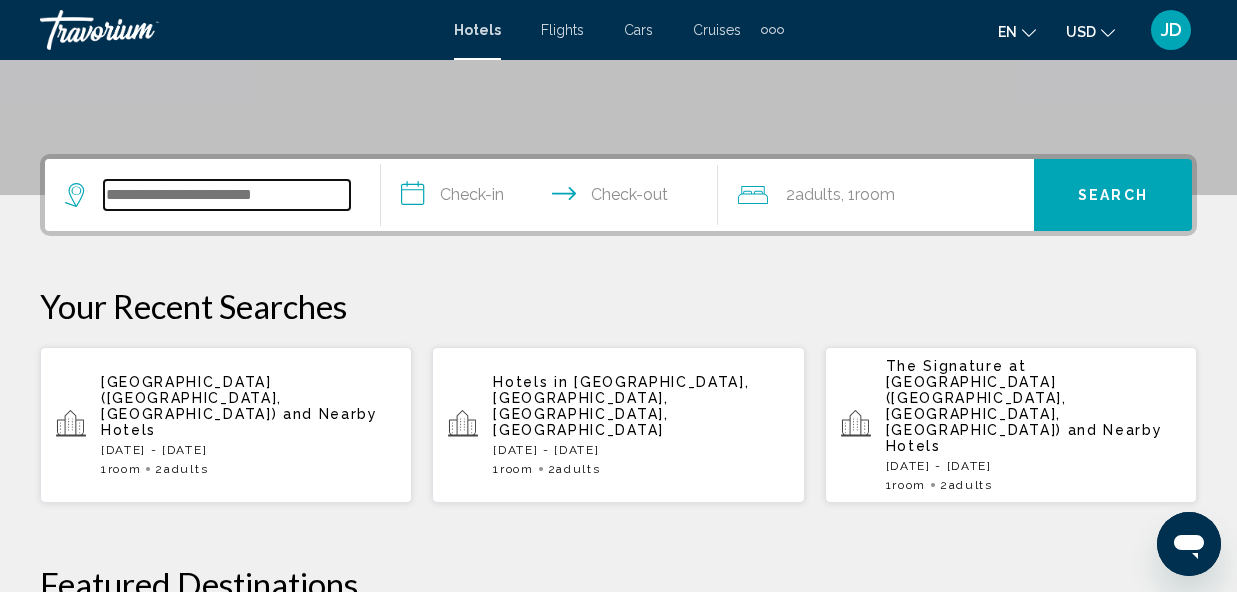 click at bounding box center [227, 195] 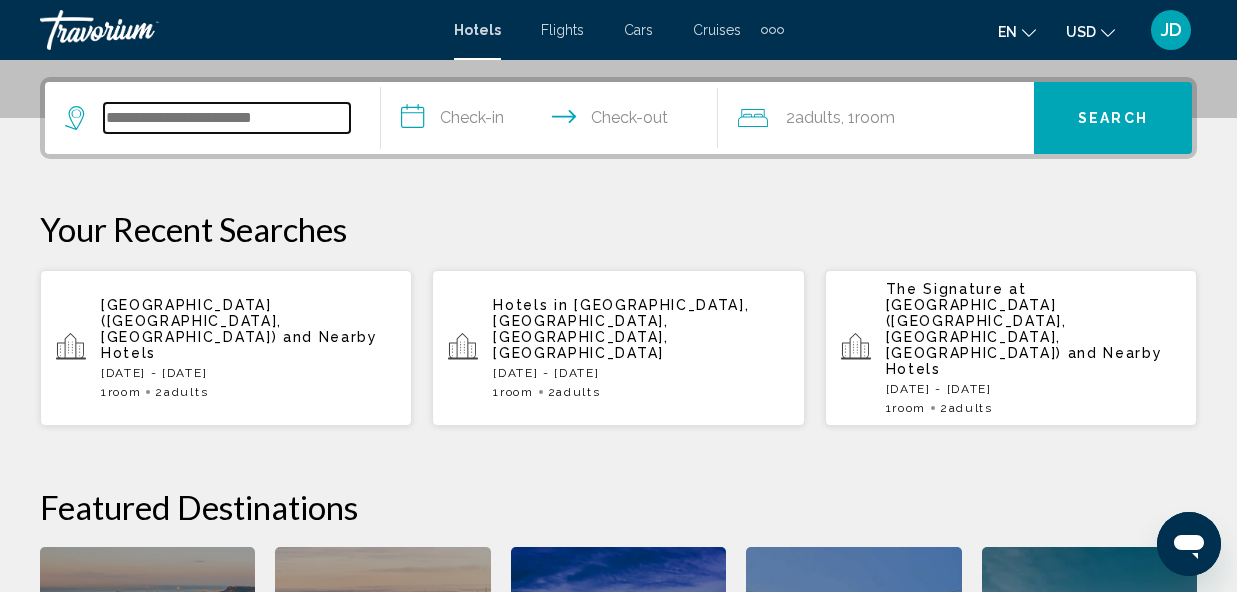 scroll, scrollTop: 494, scrollLeft: 0, axis: vertical 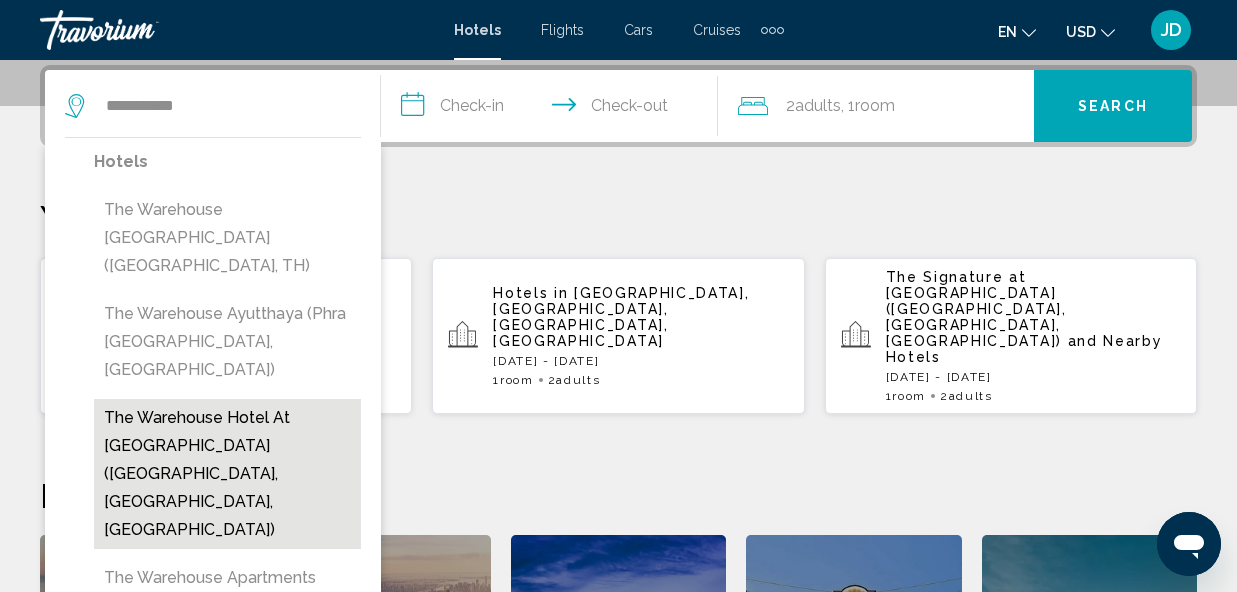 click on "The Warehouse Hotel at [GEOGRAPHIC_DATA] ([GEOGRAPHIC_DATA], [GEOGRAPHIC_DATA], [GEOGRAPHIC_DATA])" at bounding box center (227, 474) 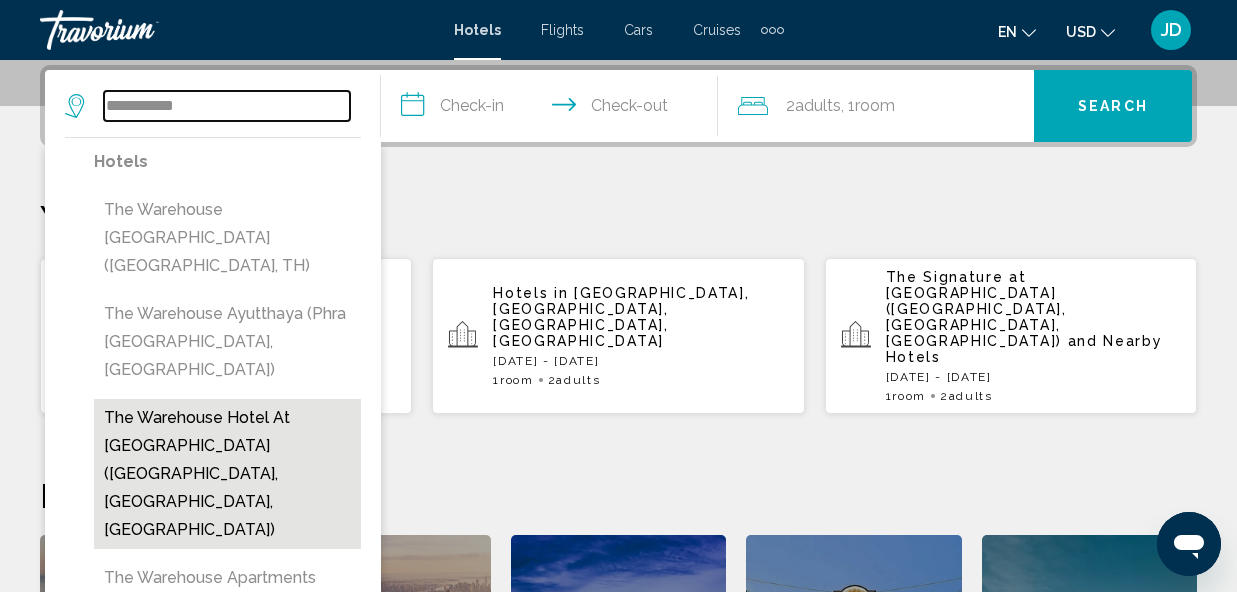 type on "**********" 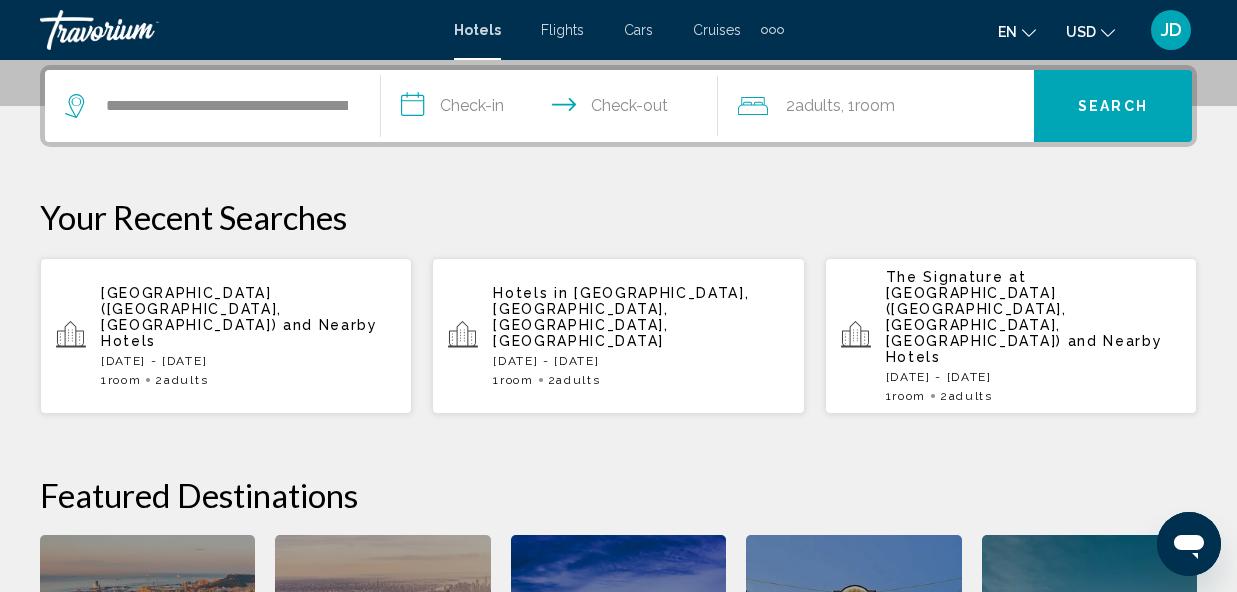 click on "**********" at bounding box center (553, 109) 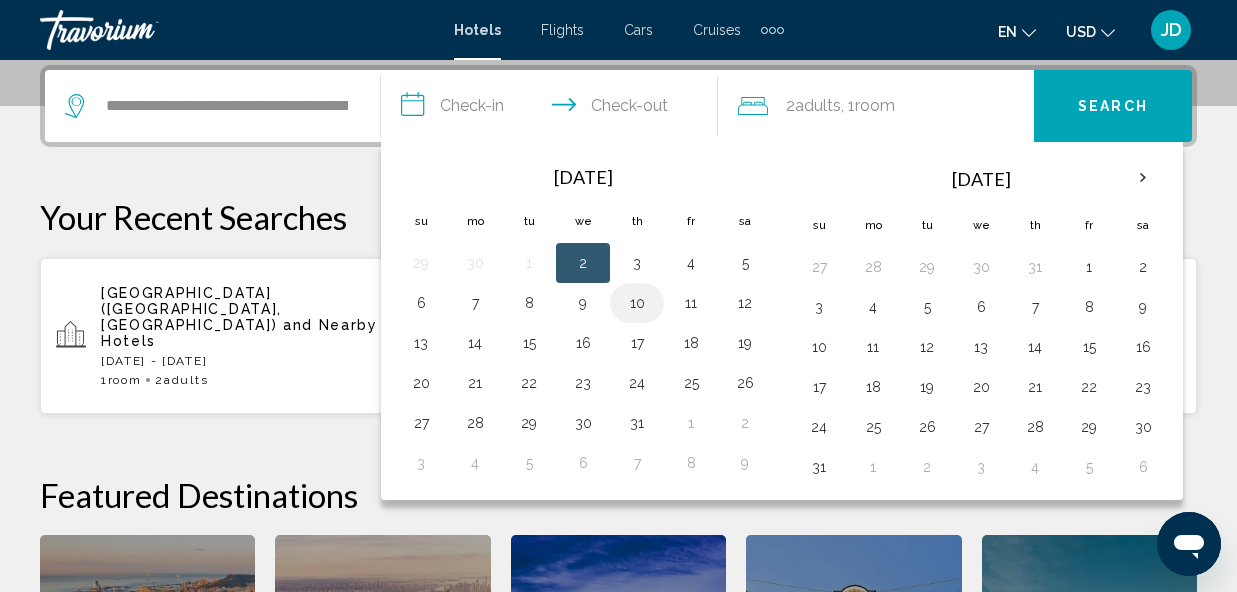 click on "10" at bounding box center [637, 303] 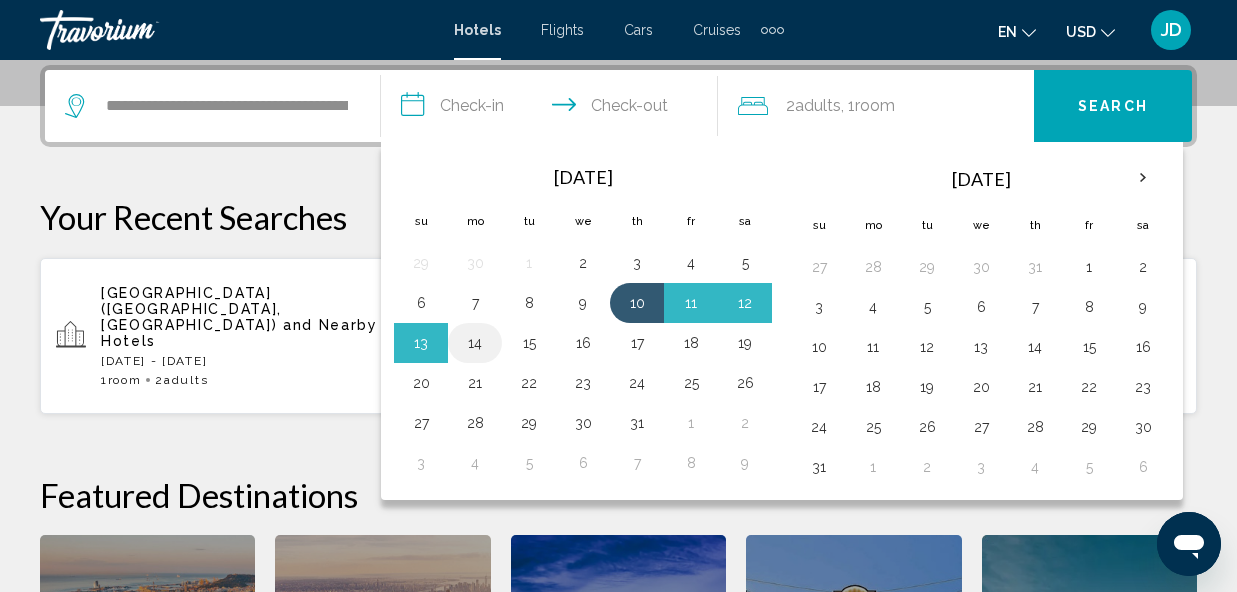 click on "14" at bounding box center [475, 343] 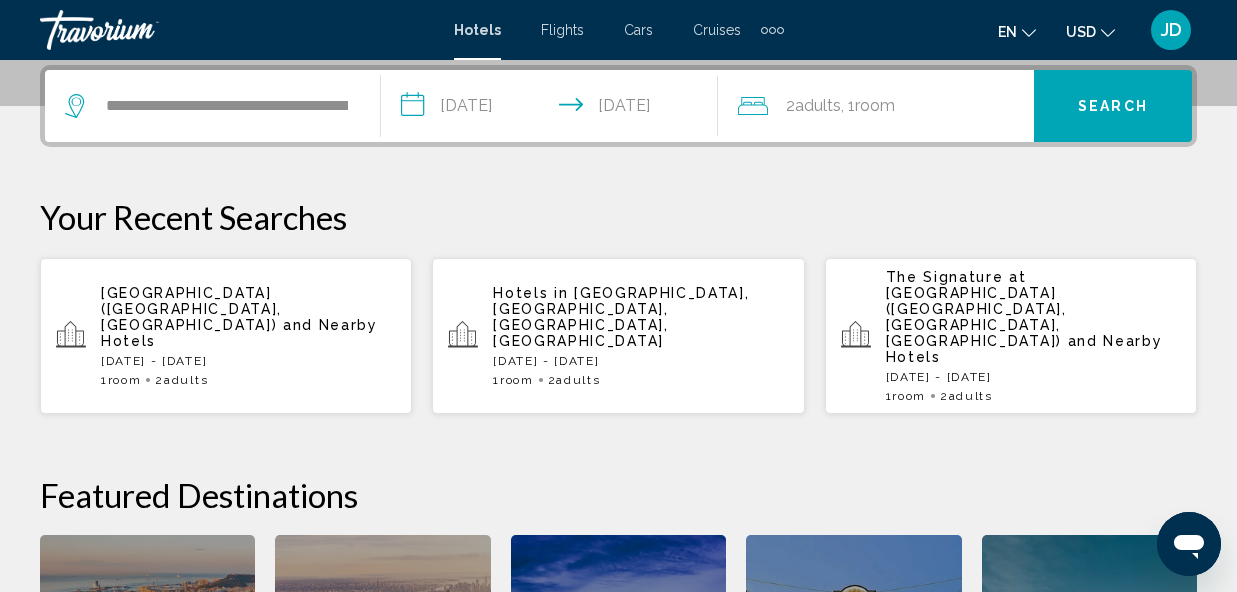 type on "**********" 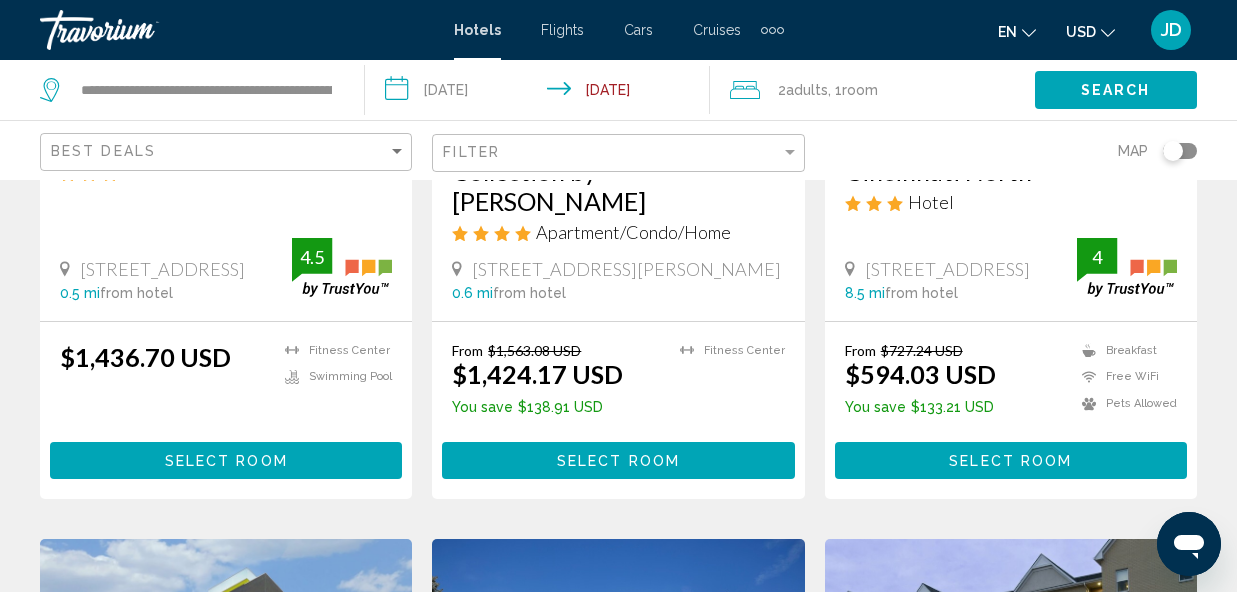 scroll, scrollTop: 0, scrollLeft: 0, axis: both 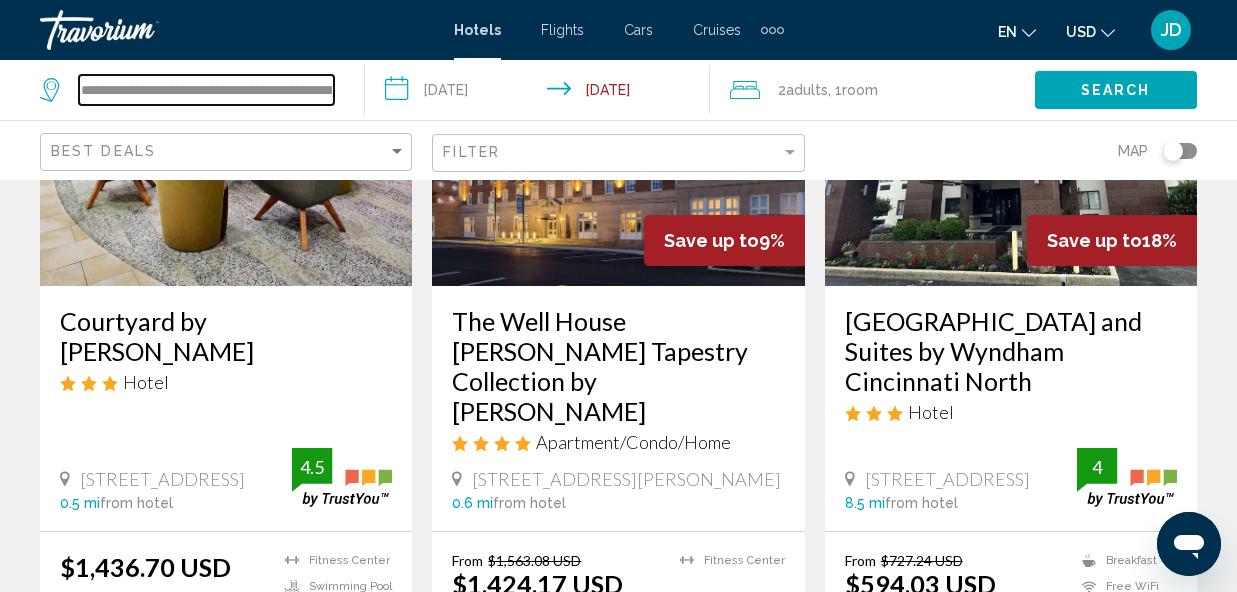 click on "**********" at bounding box center [206, 90] 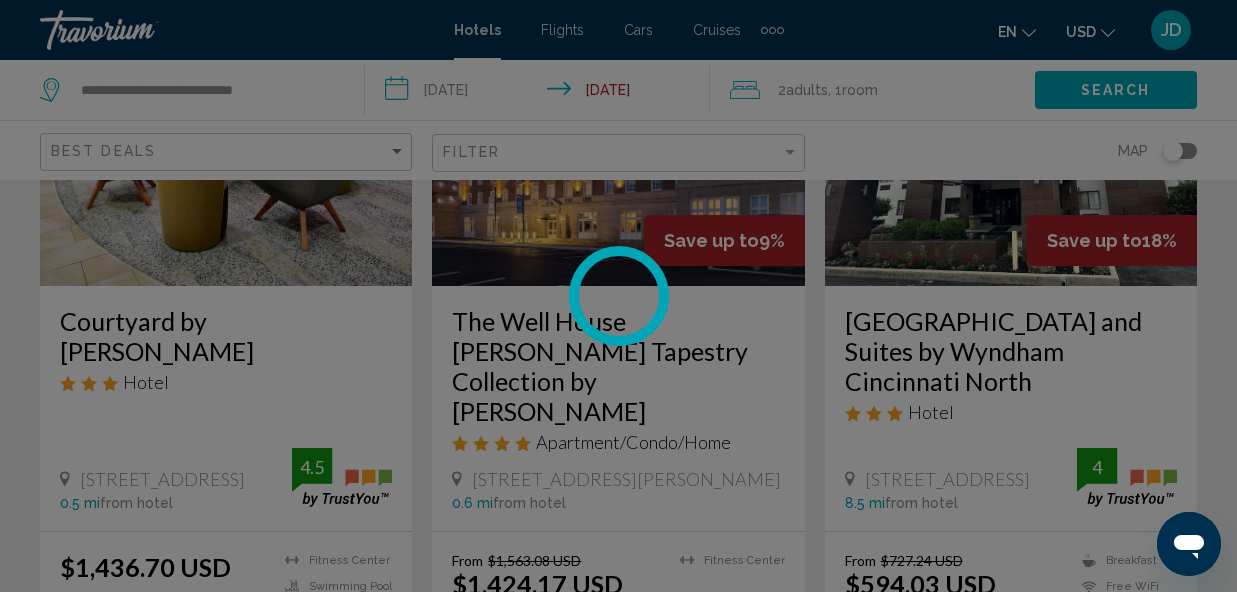 click at bounding box center (618, 296) 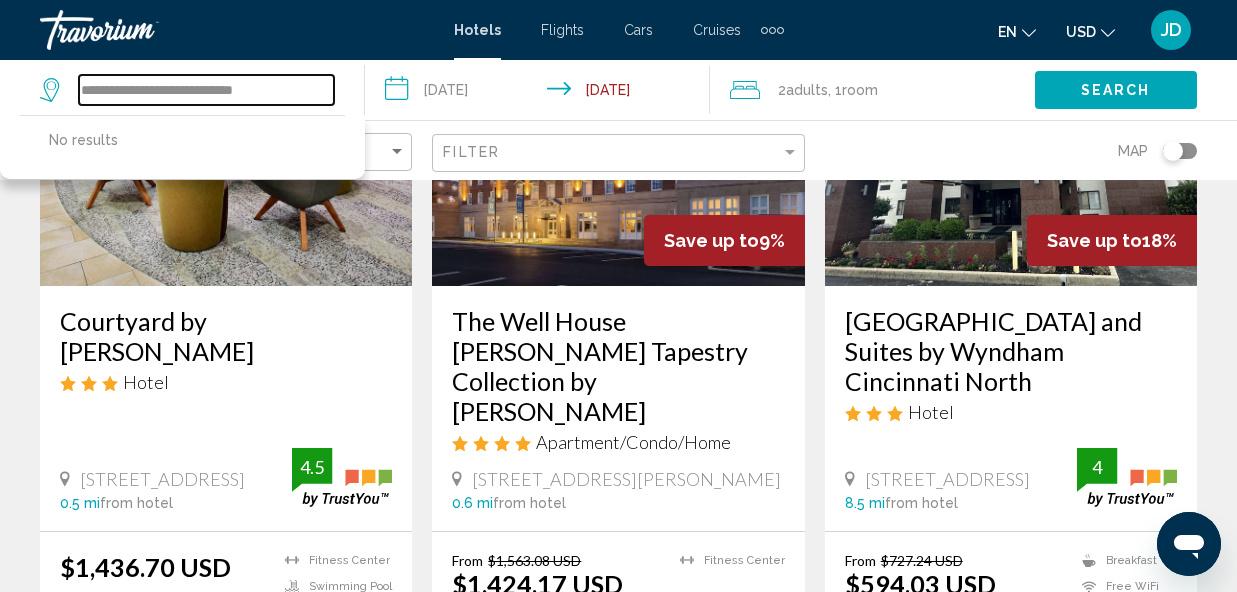 click on "**********" at bounding box center (206, 90) 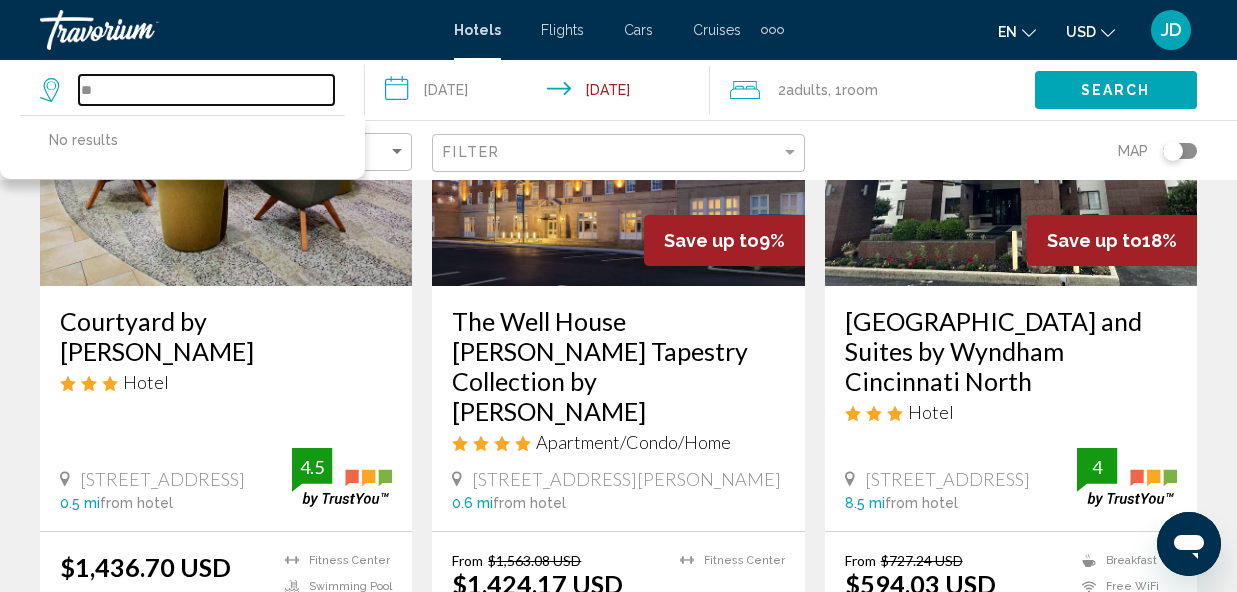 type on "*" 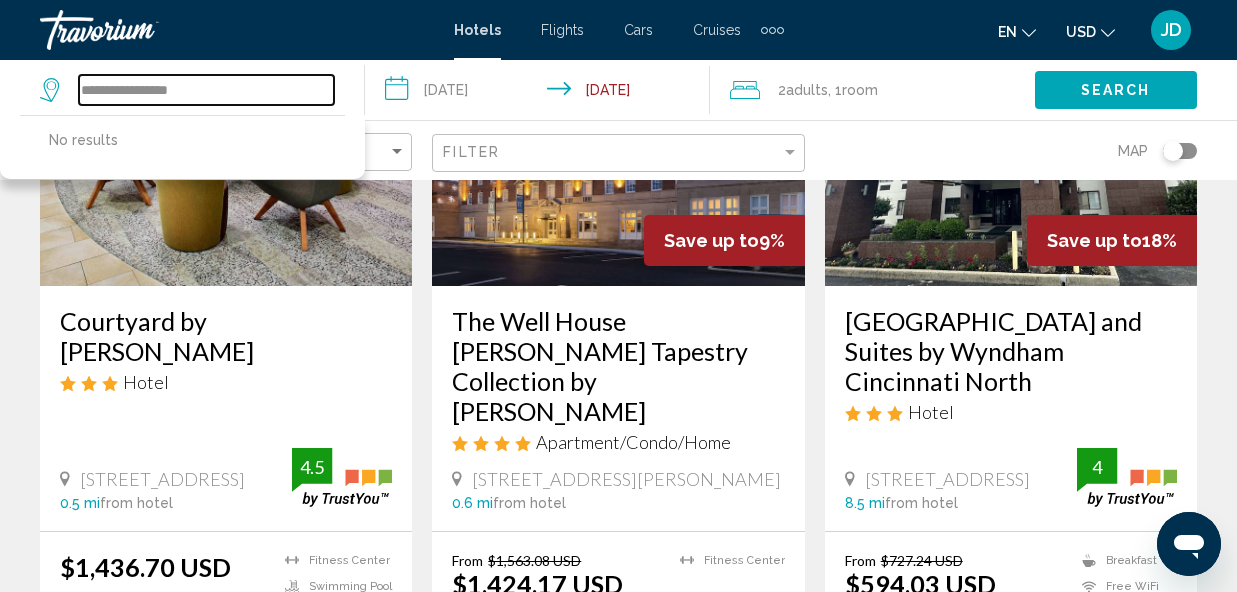 click on "**********" at bounding box center [206, 90] 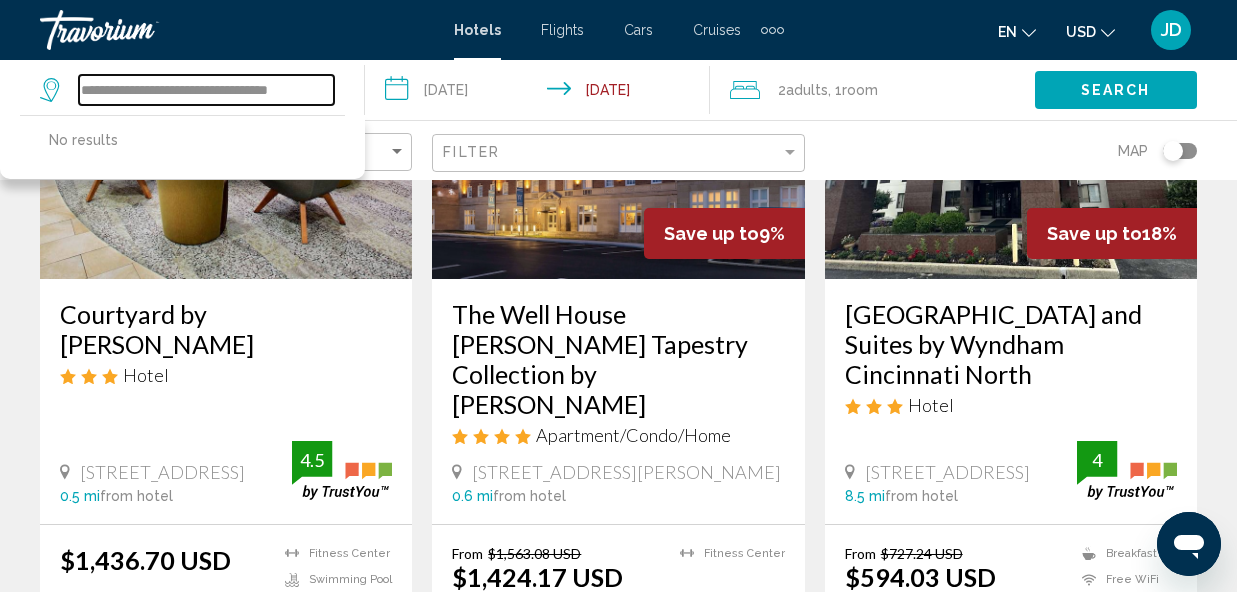 scroll, scrollTop: 298, scrollLeft: 0, axis: vertical 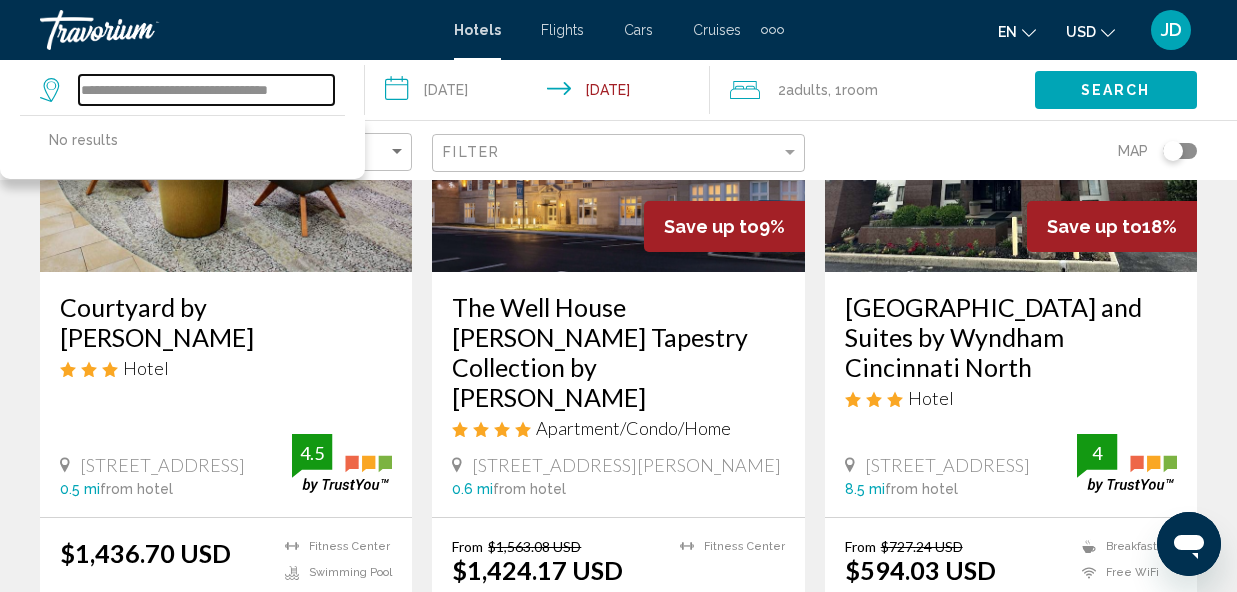 click on "**********" at bounding box center [206, 90] 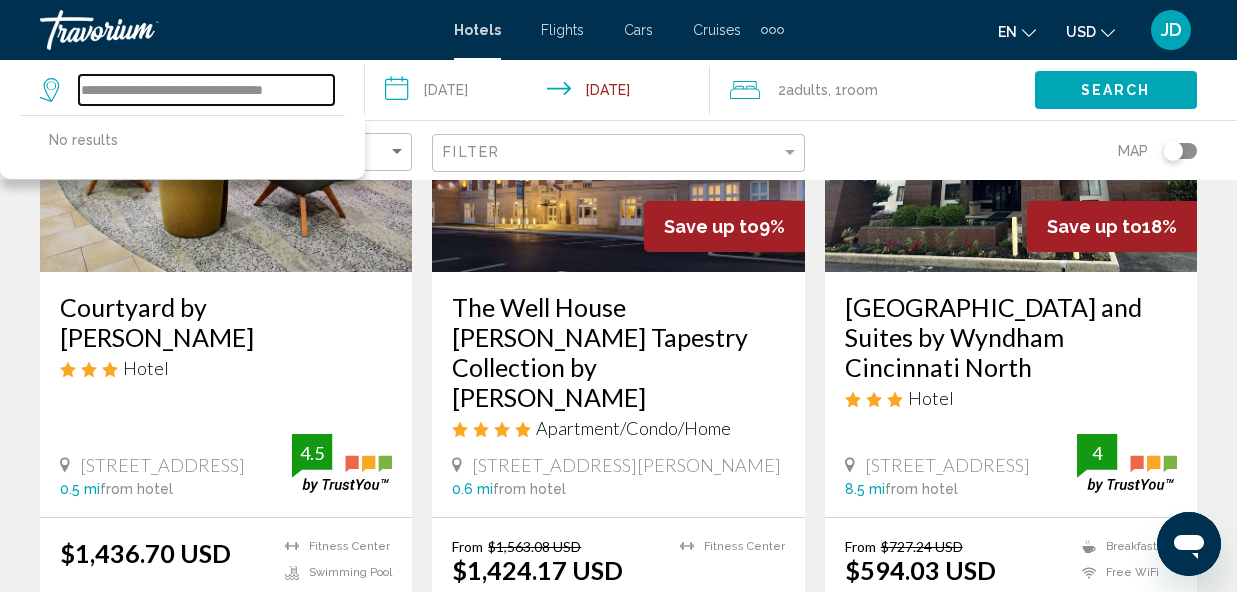 drag, startPoint x: 325, startPoint y: 91, endPoint x: -64, endPoint y: 73, distance: 389.41623 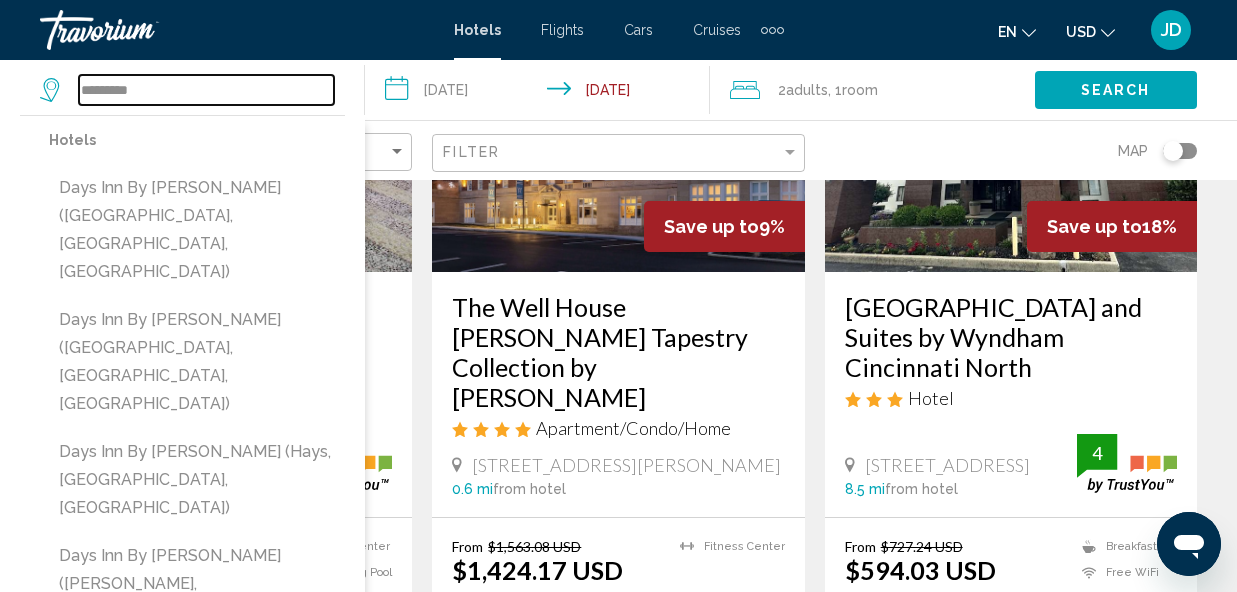 scroll, scrollTop: 294, scrollLeft: 0, axis: vertical 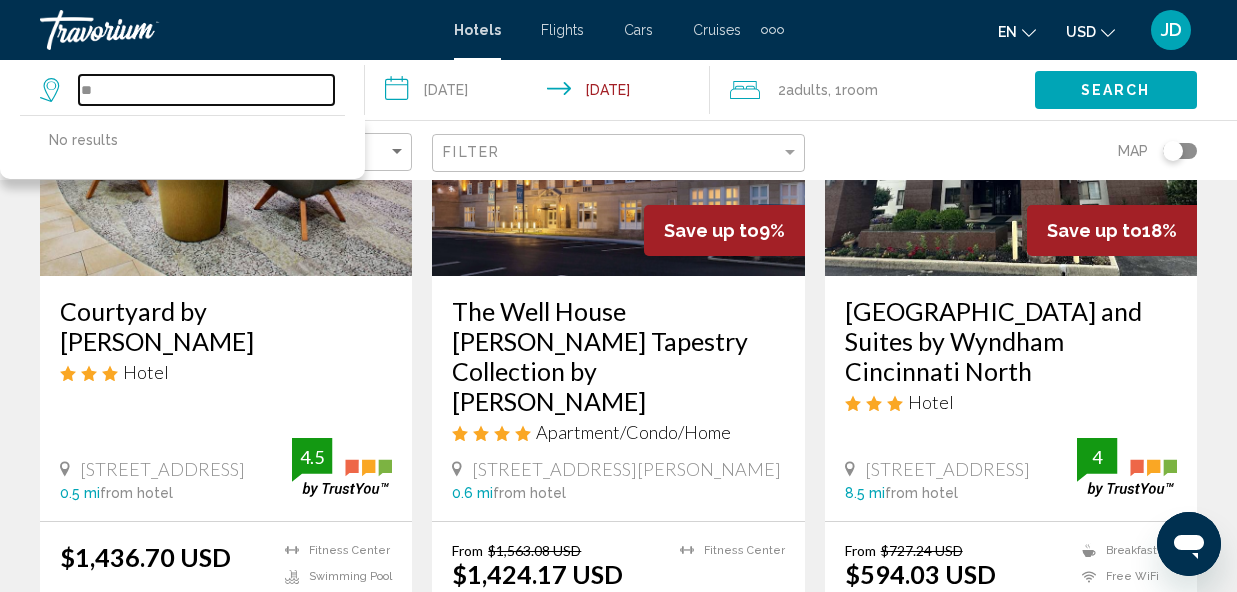 type on "*" 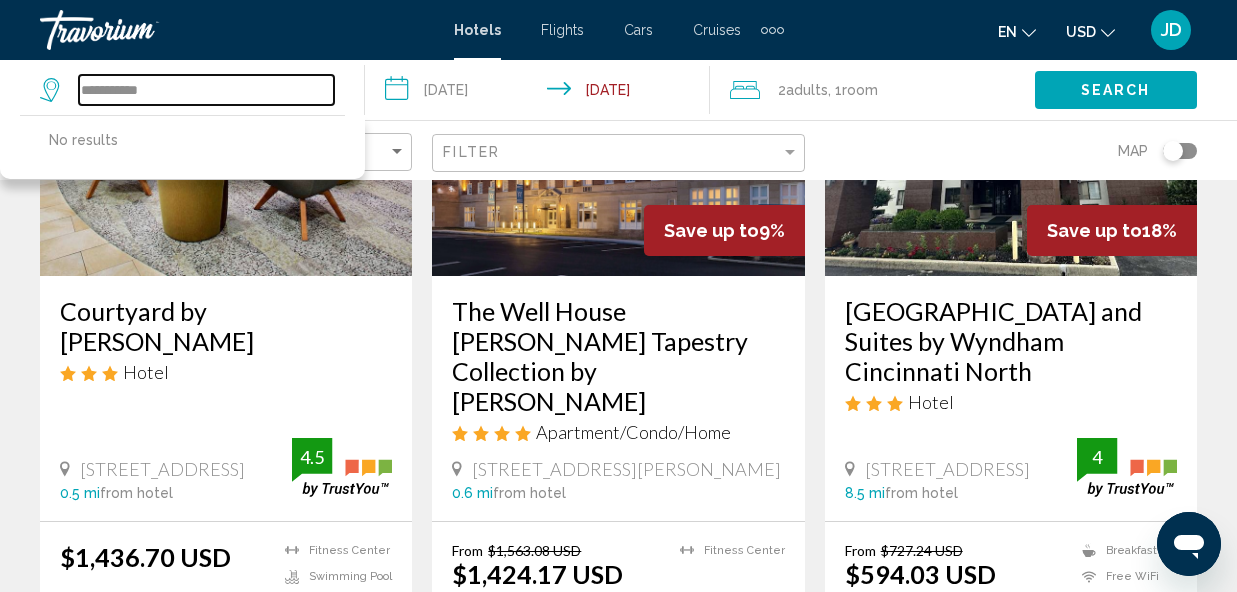 click on "**********" at bounding box center (206, 90) 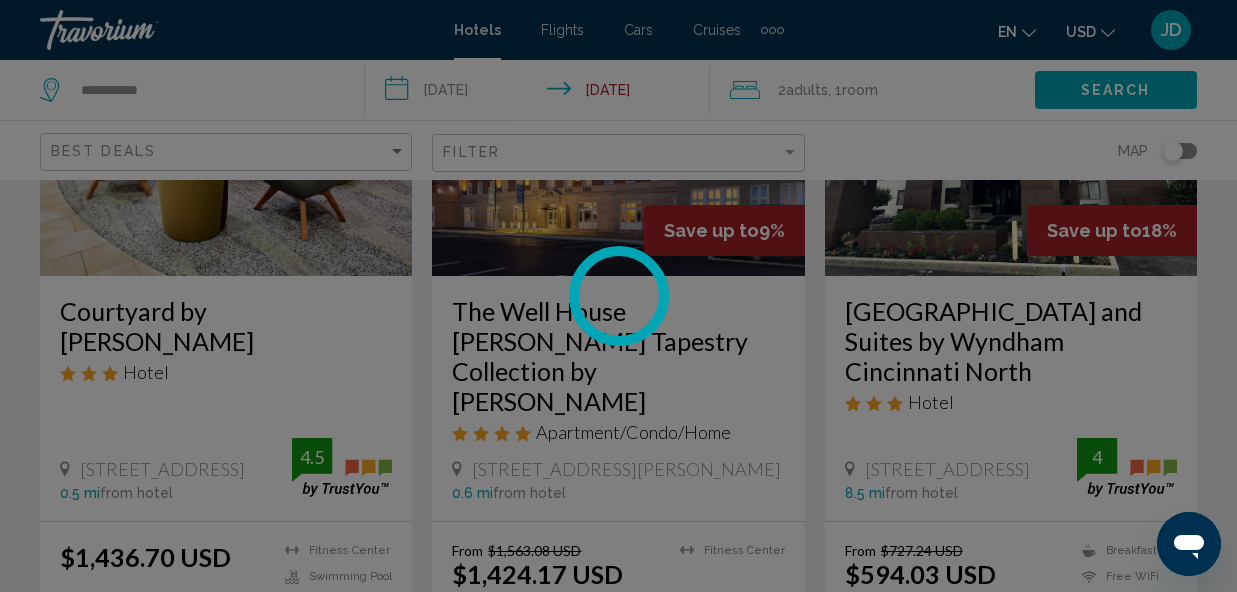 click at bounding box center (618, 296) 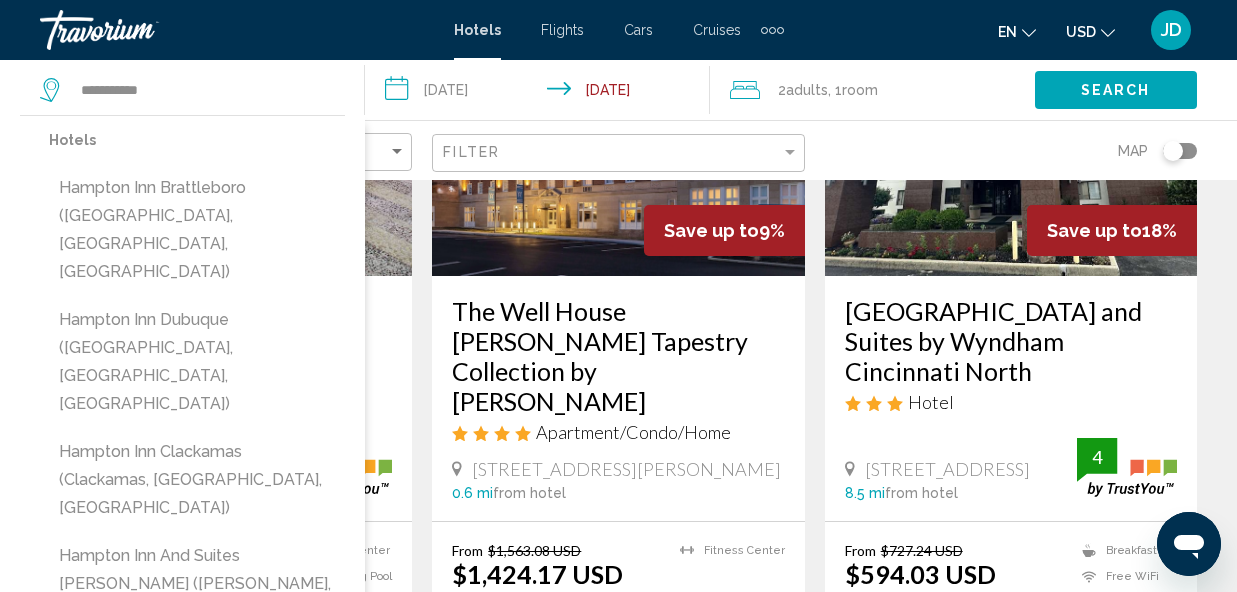 scroll, scrollTop: 812, scrollLeft: 0, axis: vertical 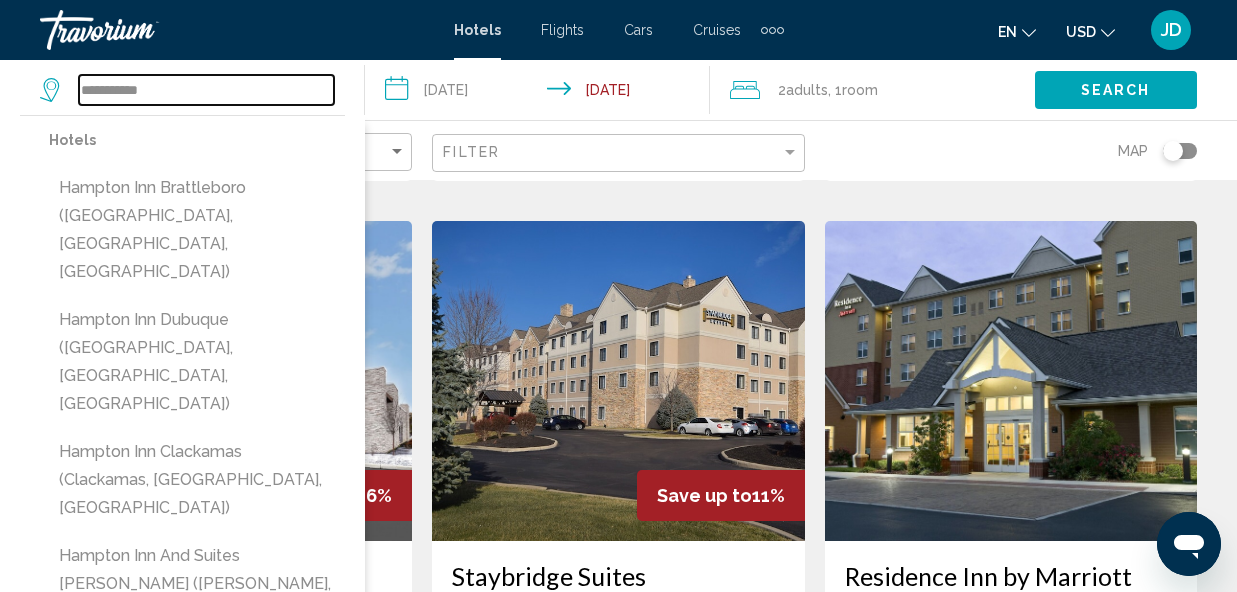 click on "**********" at bounding box center [206, 90] 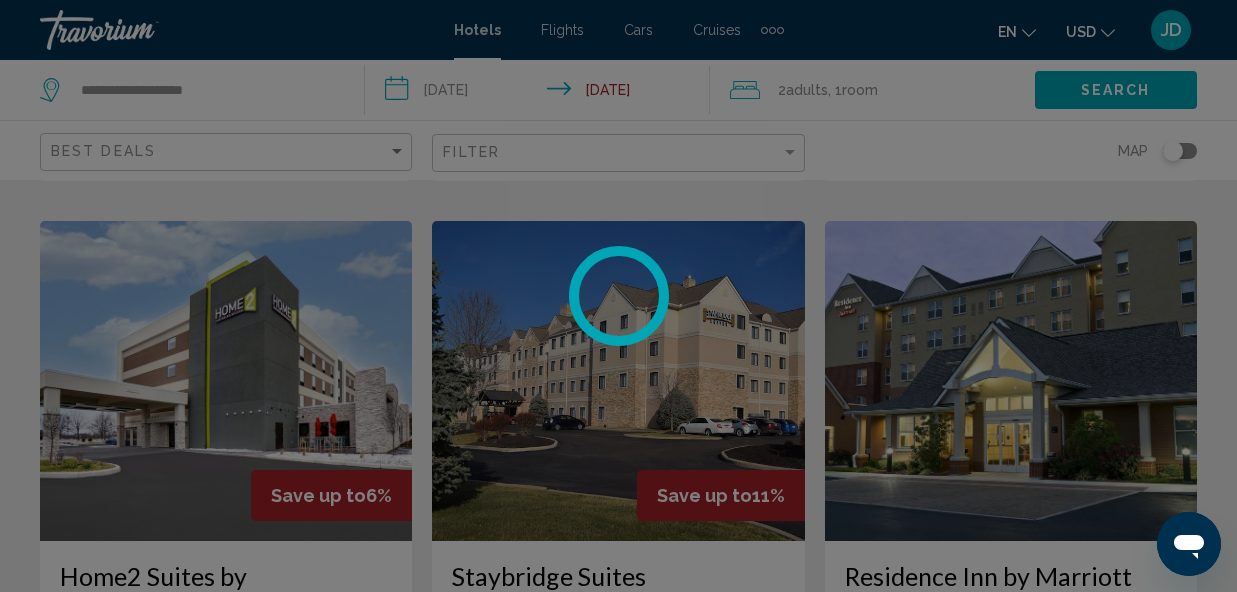 click at bounding box center [618, 296] 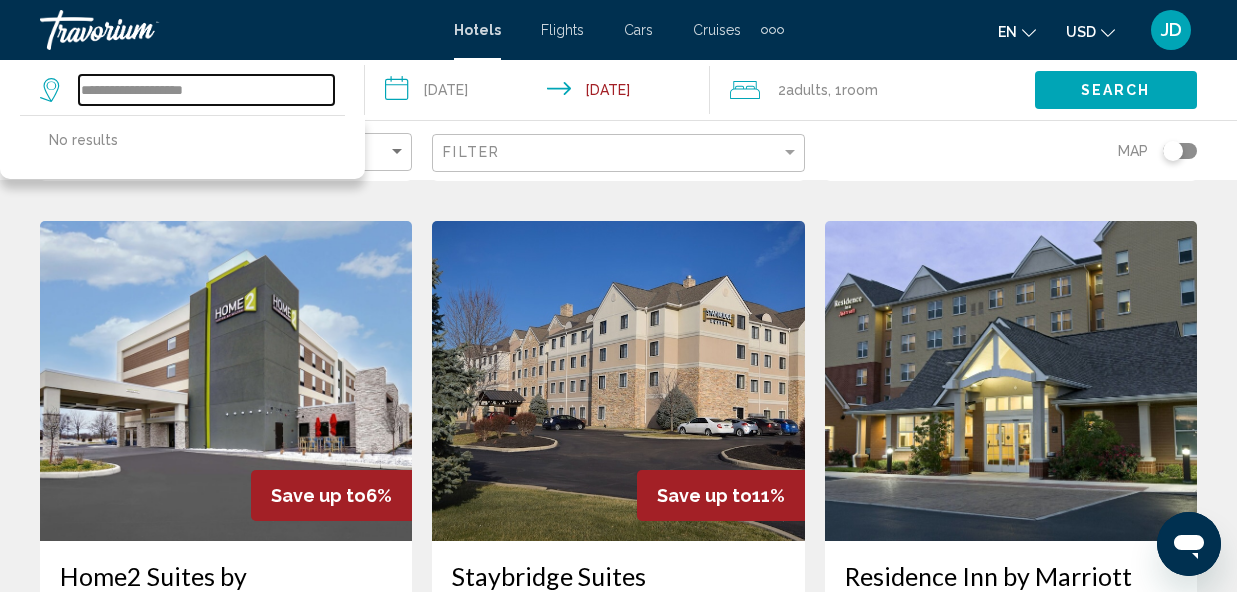 click on "**********" at bounding box center [206, 90] 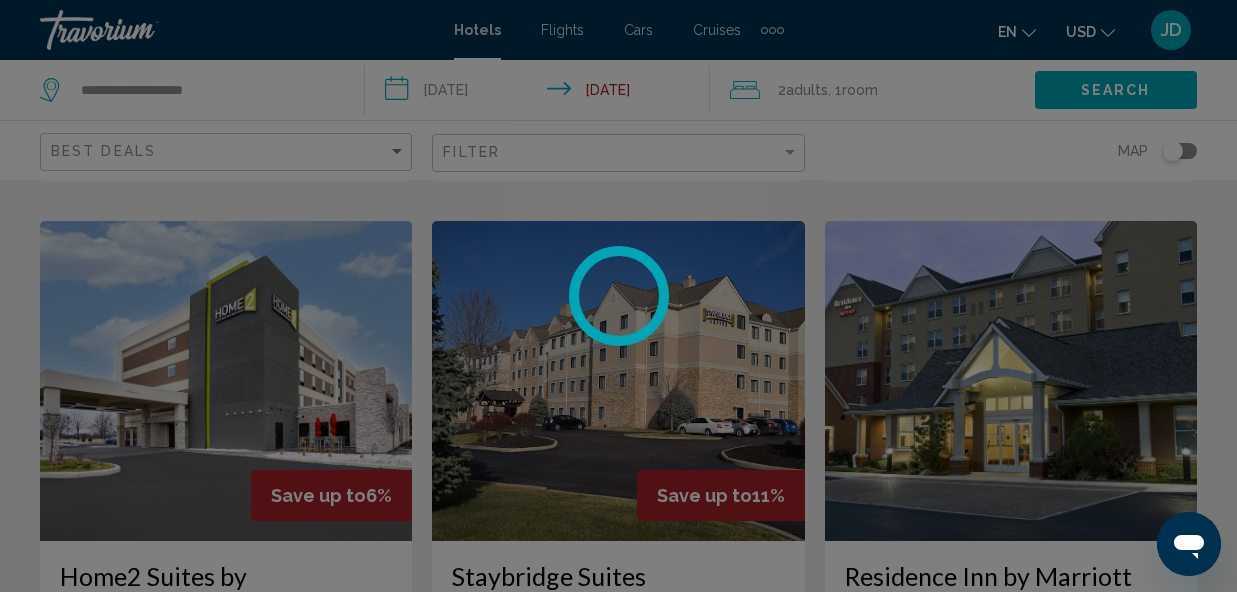 click at bounding box center [618, 296] 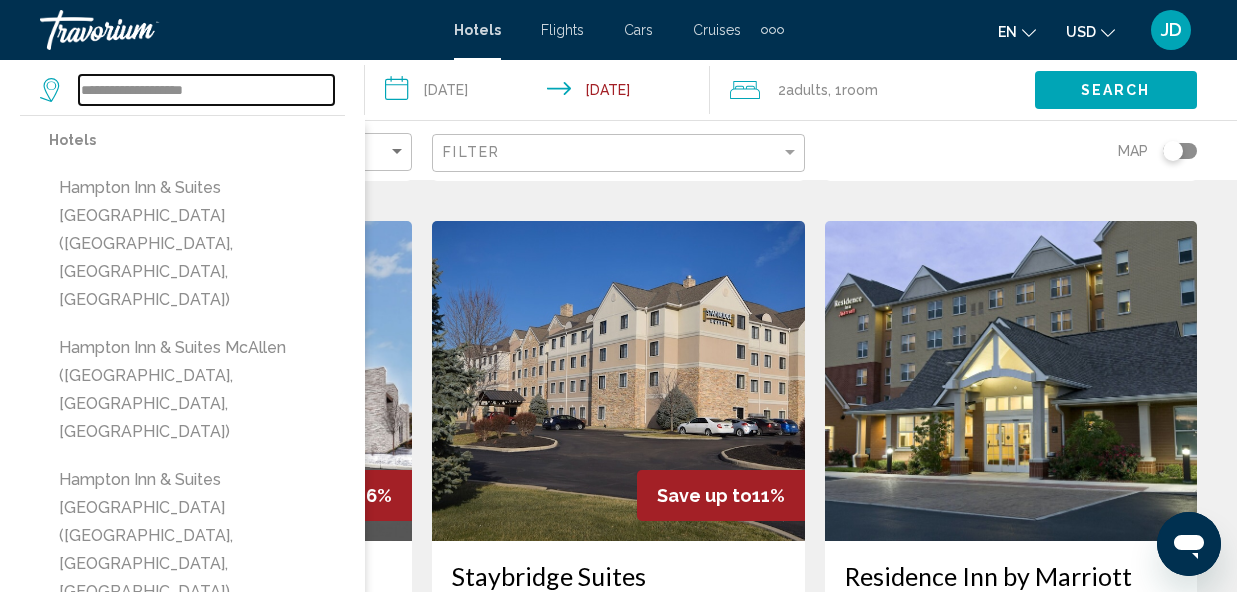 click on "**********" at bounding box center [206, 90] 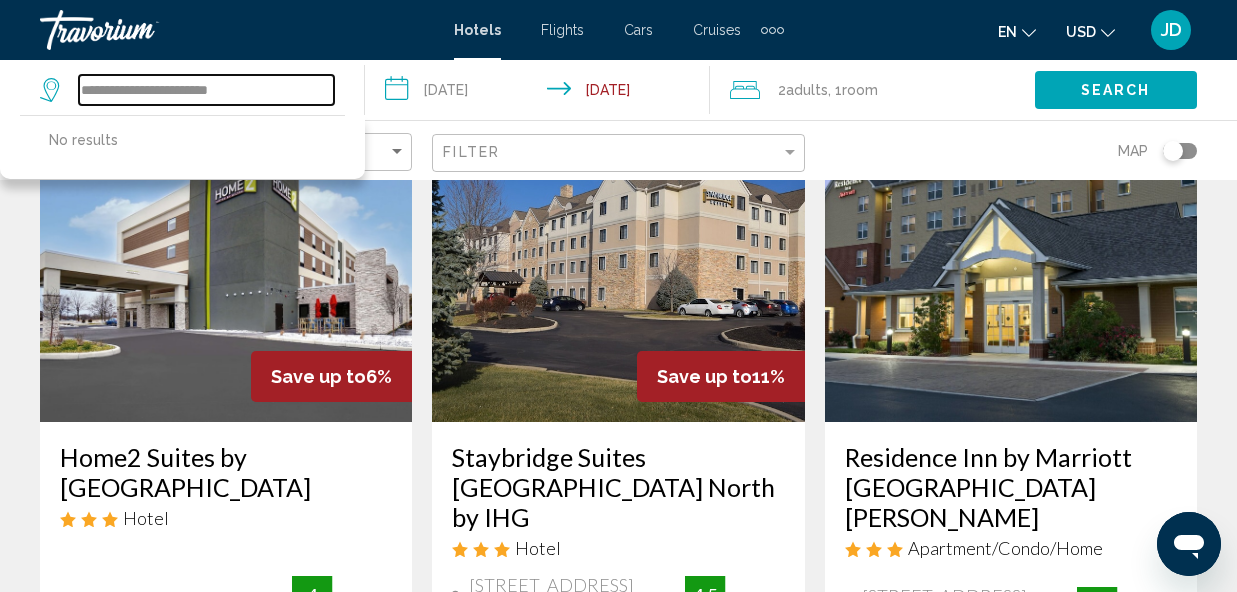 scroll, scrollTop: 938, scrollLeft: 0, axis: vertical 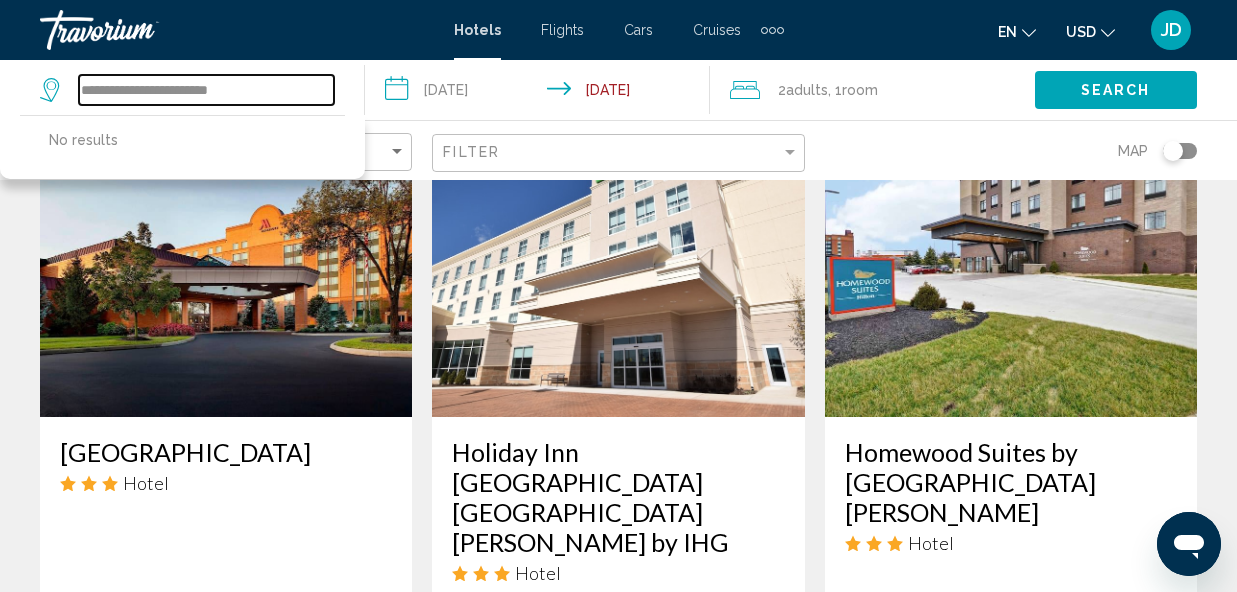 drag, startPoint x: 306, startPoint y: 85, endPoint x: 61, endPoint y: 78, distance: 245.09998 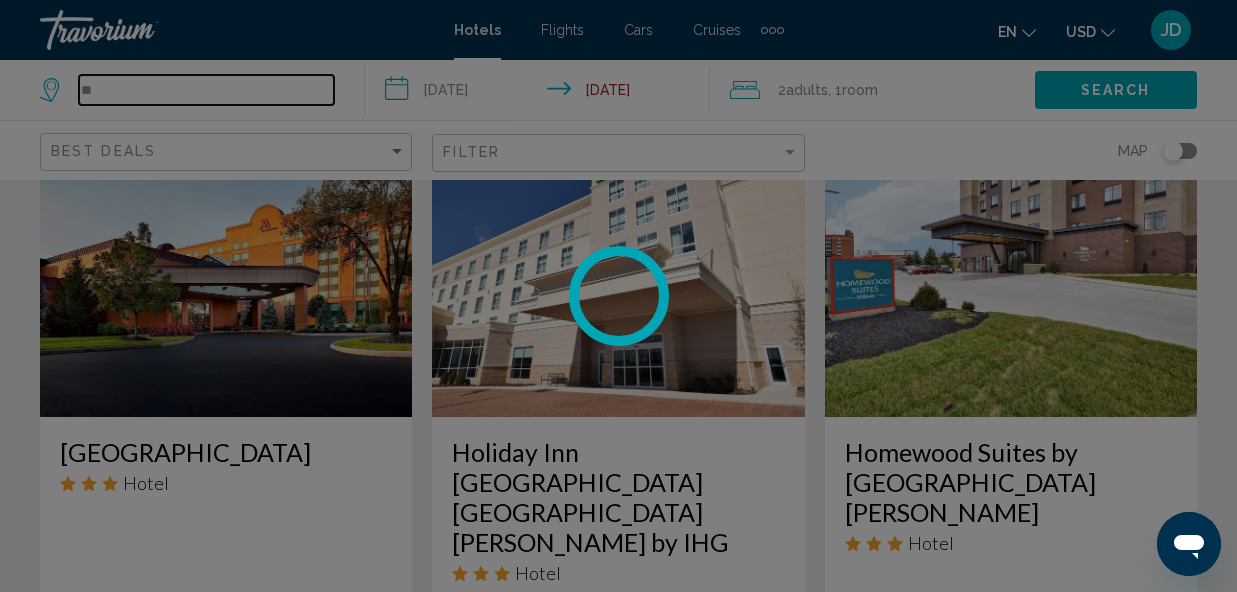 type on "*" 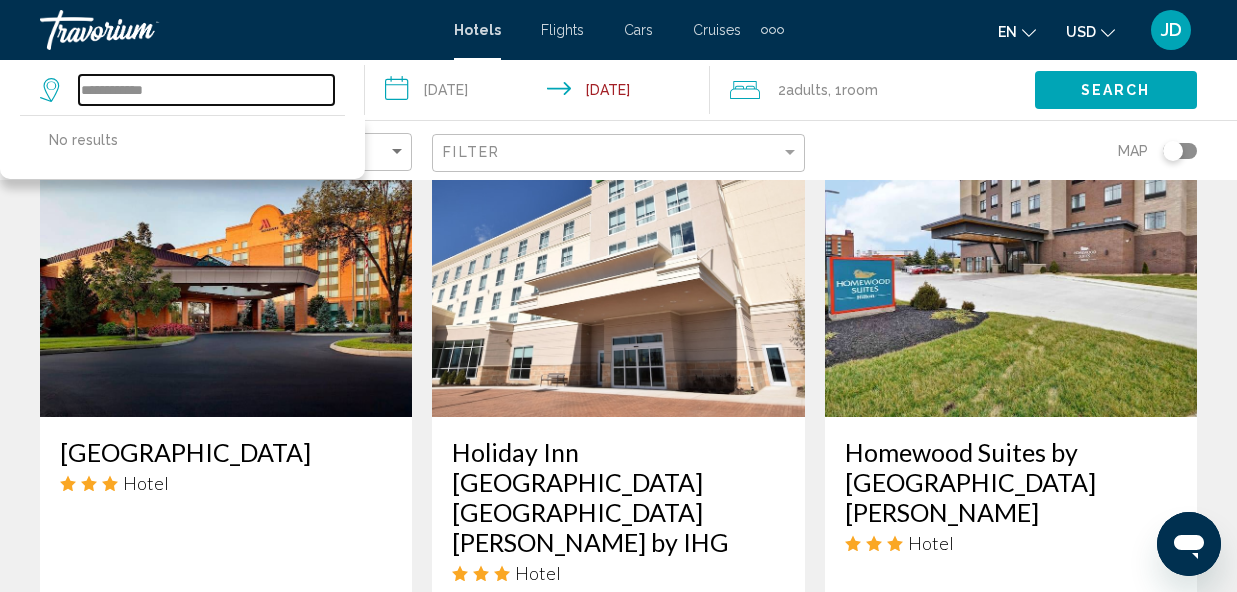 click on "**********" at bounding box center (206, 90) 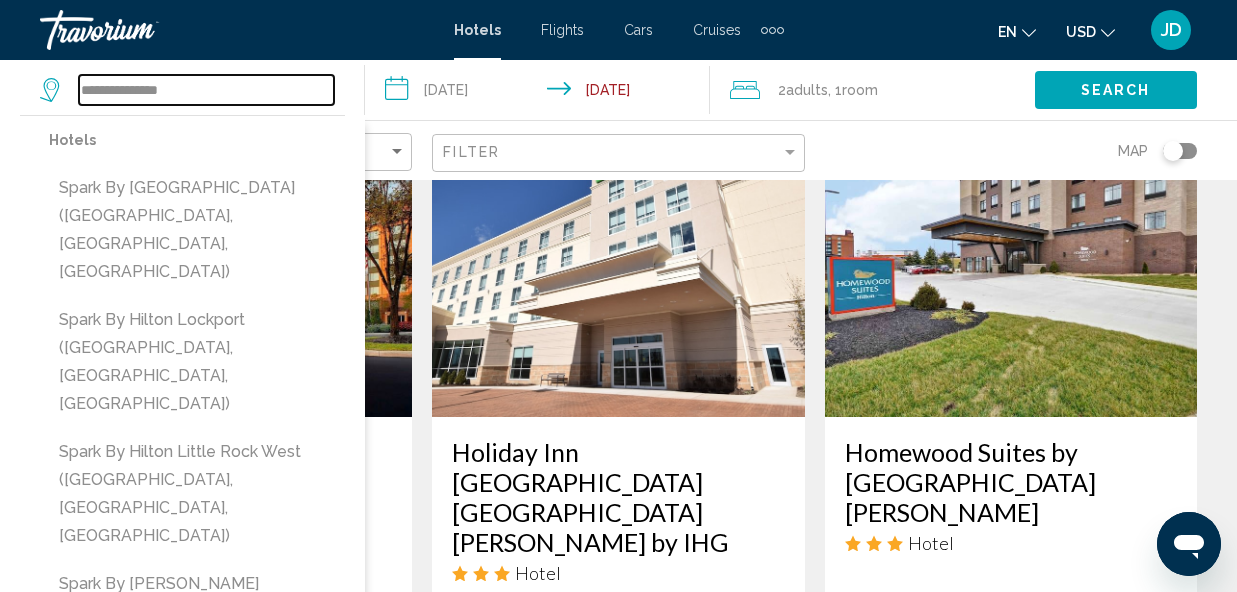 click on "**********" at bounding box center [206, 90] 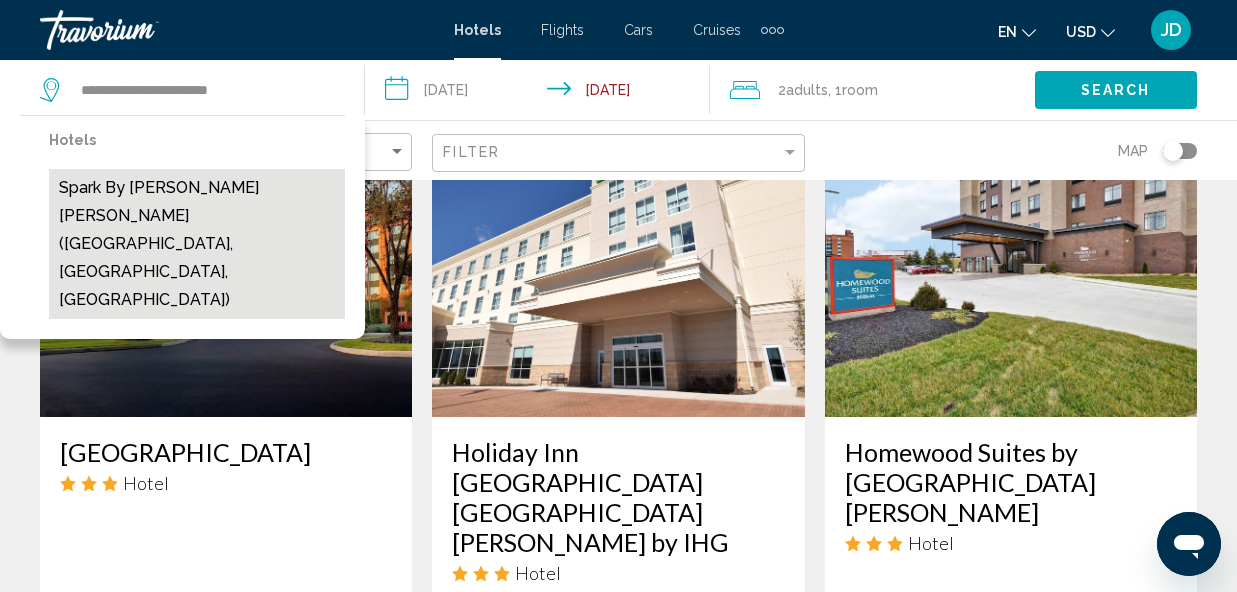 click on "Spark by [PERSON_NAME] [PERSON_NAME] ([GEOGRAPHIC_DATA], [GEOGRAPHIC_DATA], [GEOGRAPHIC_DATA])" at bounding box center [197, 244] 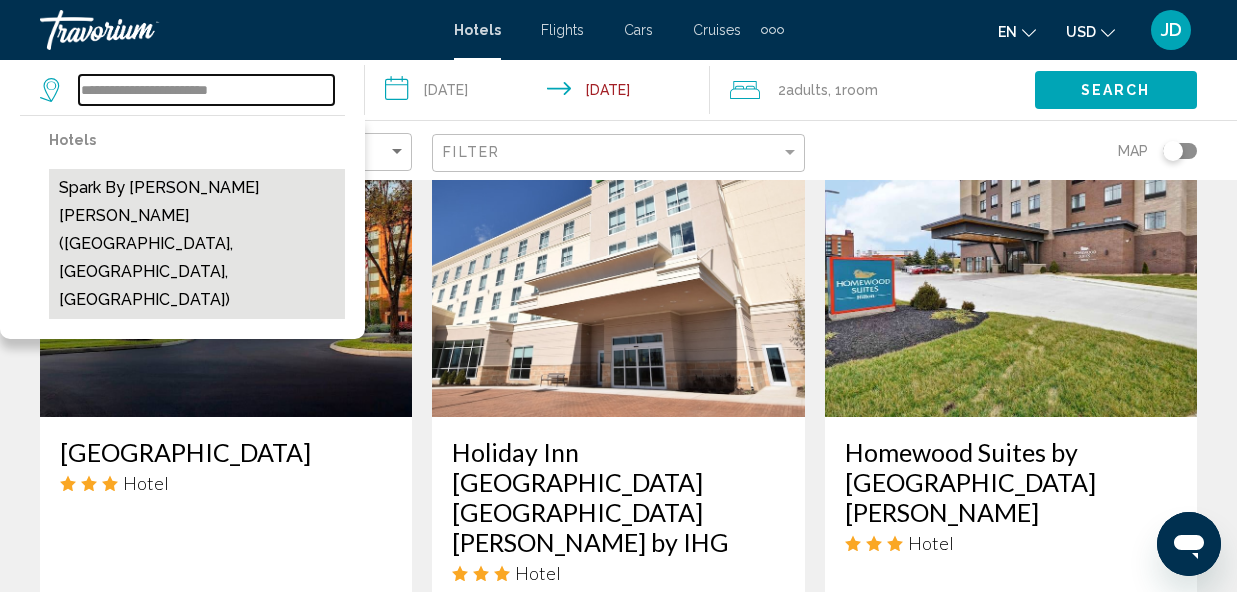 type on "**********" 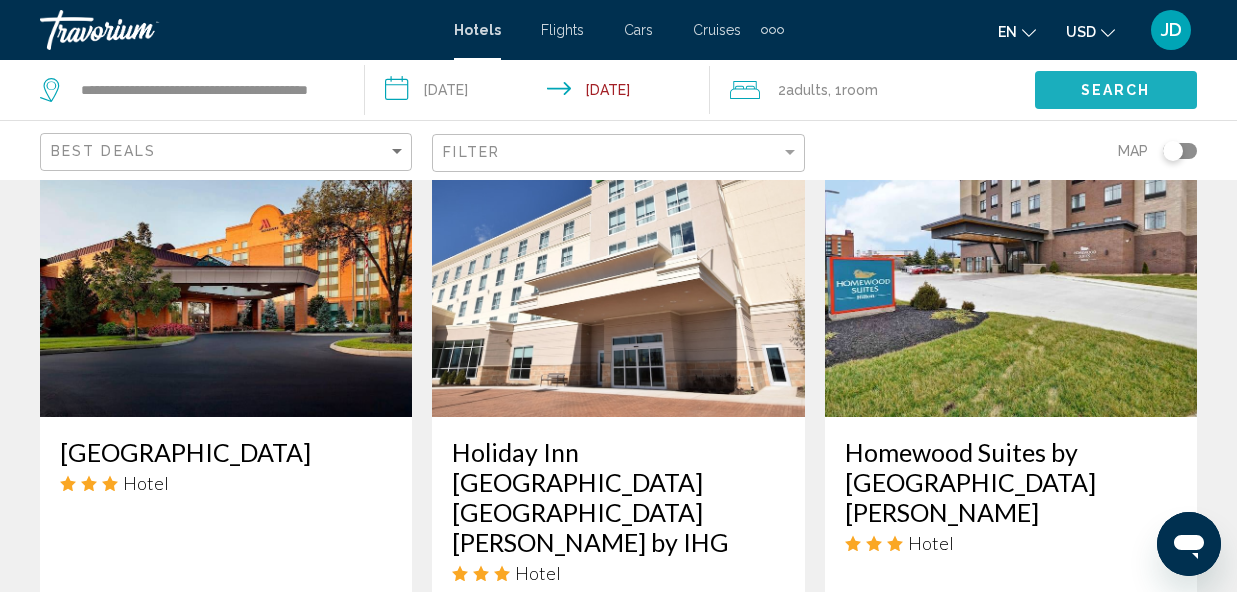 click on "Search" 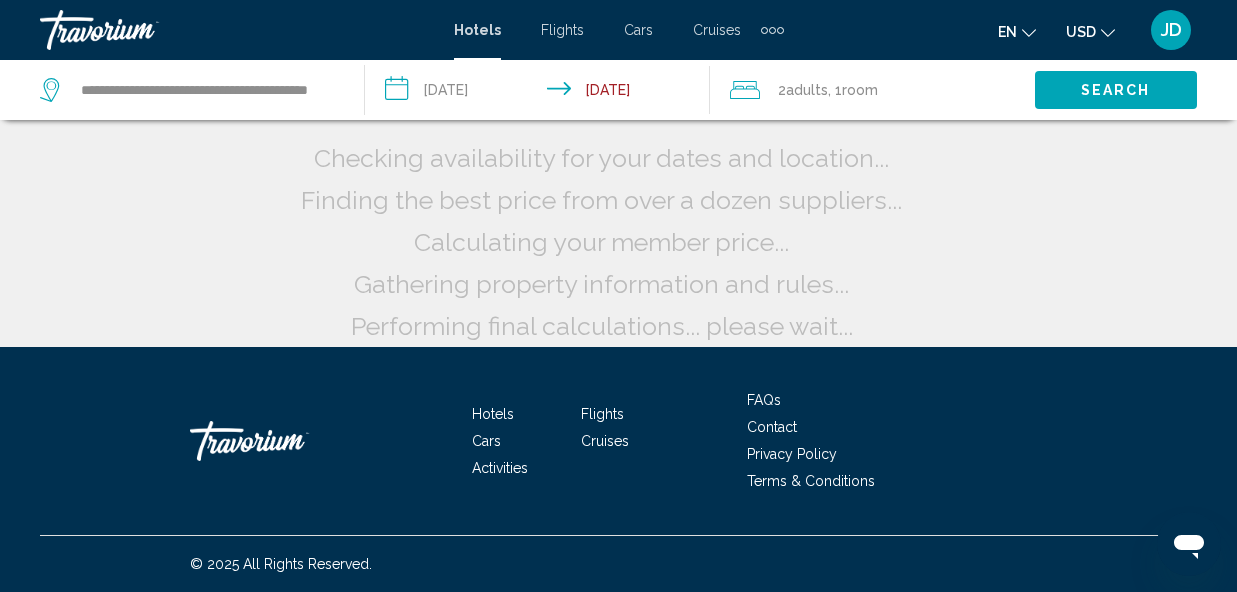 scroll, scrollTop: 65, scrollLeft: 0, axis: vertical 